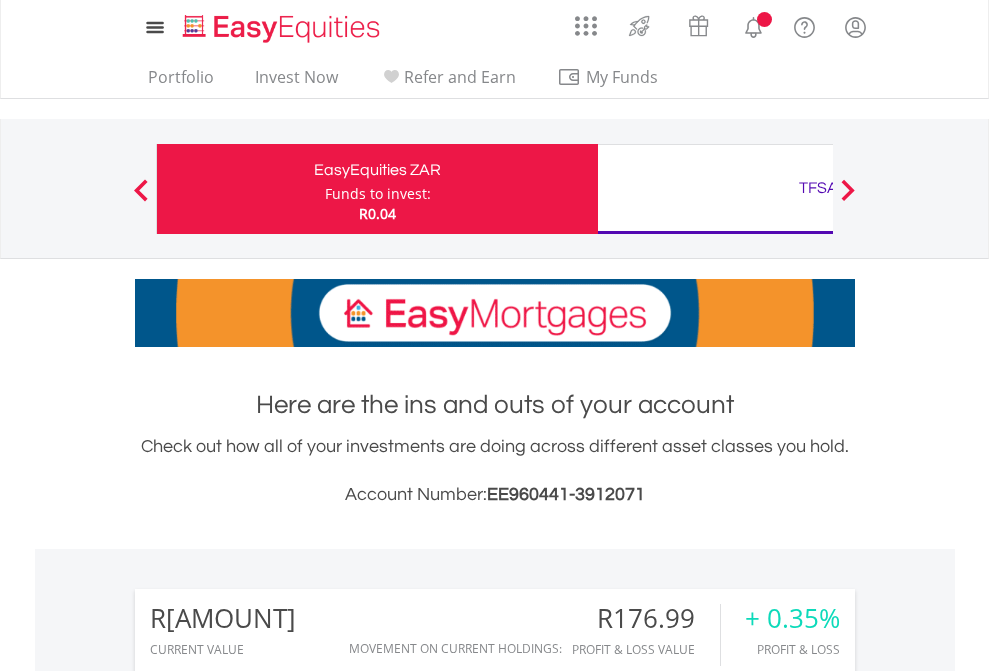 scroll, scrollTop: 0, scrollLeft: 0, axis: both 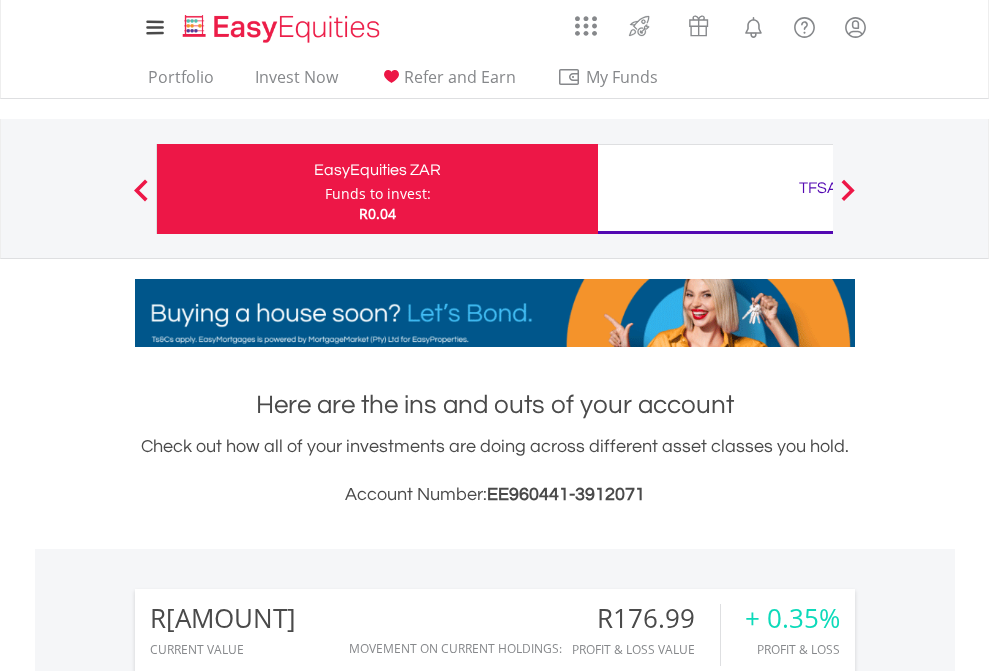 click on "Funds to invest:" at bounding box center (378, 194) 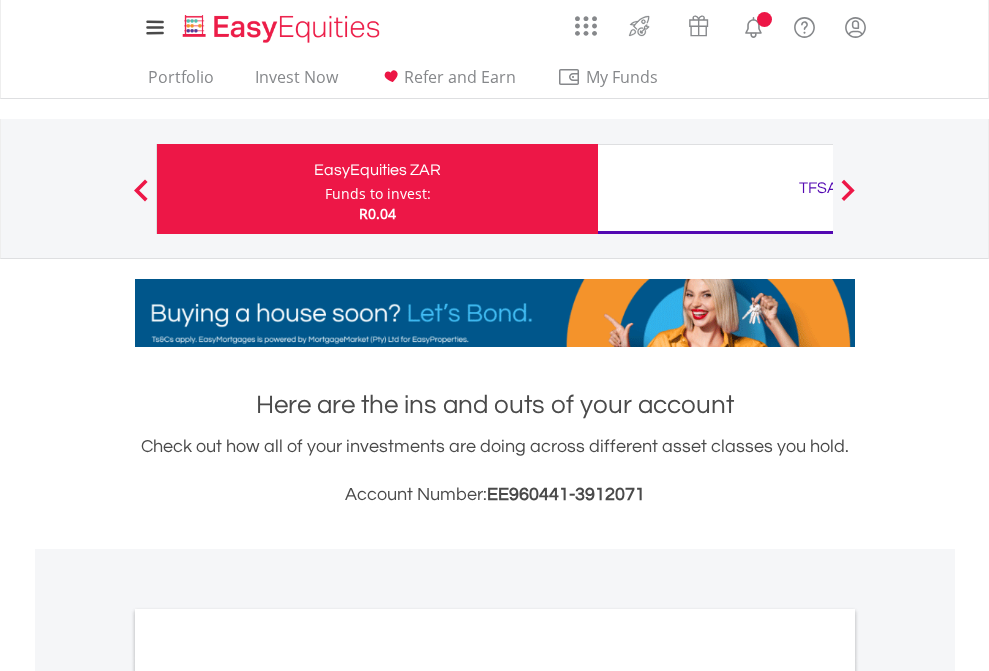 scroll, scrollTop: 0, scrollLeft: 0, axis: both 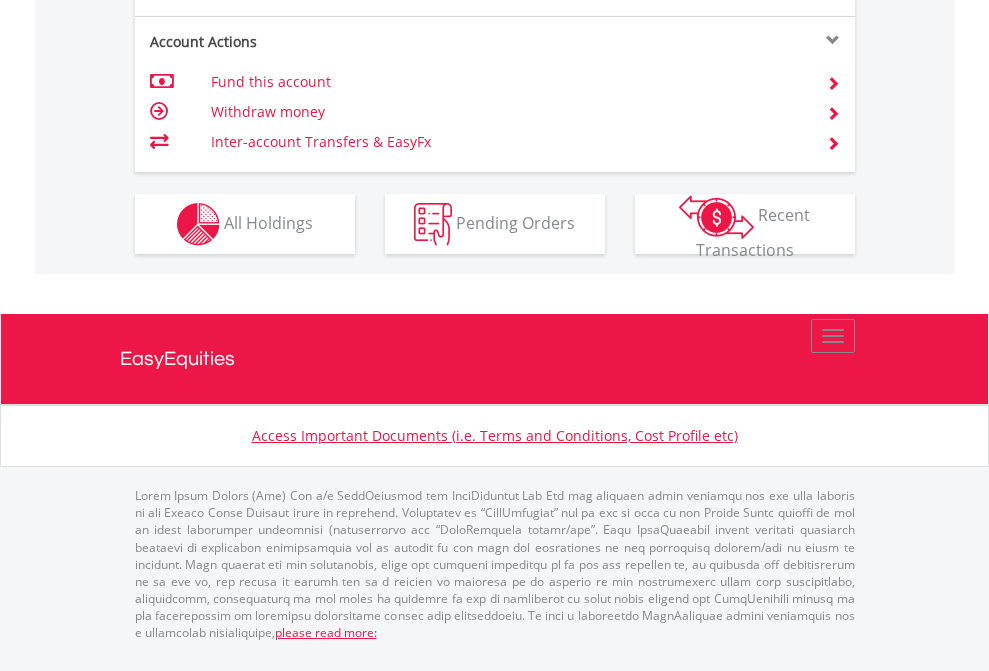 click on "Investment types" at bounding box center [706, -337] 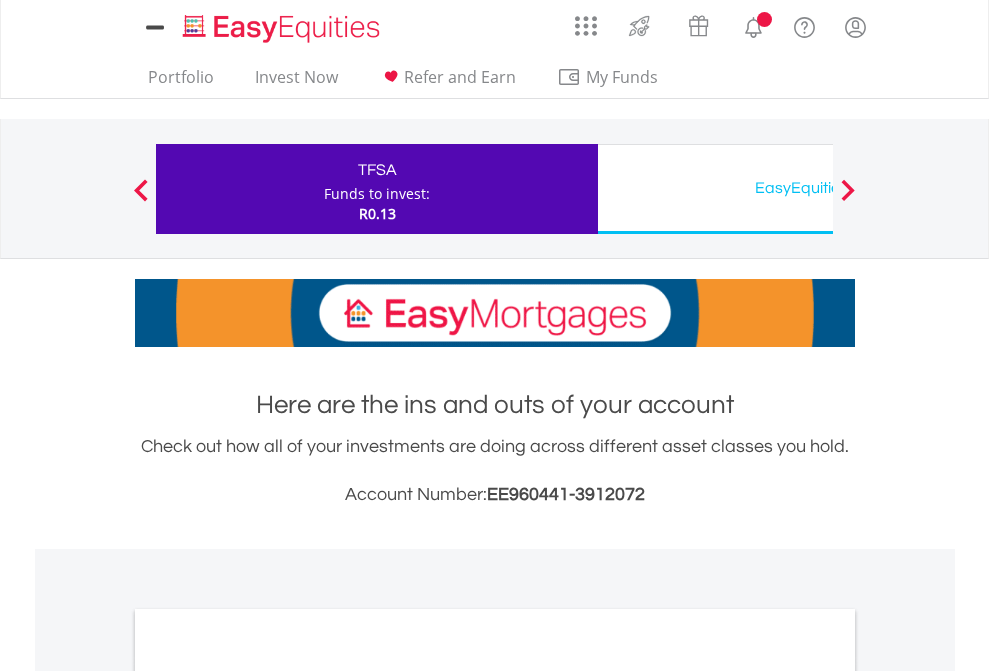 scroll, scrollTop: 0, scrollLeft: 0, axis: both 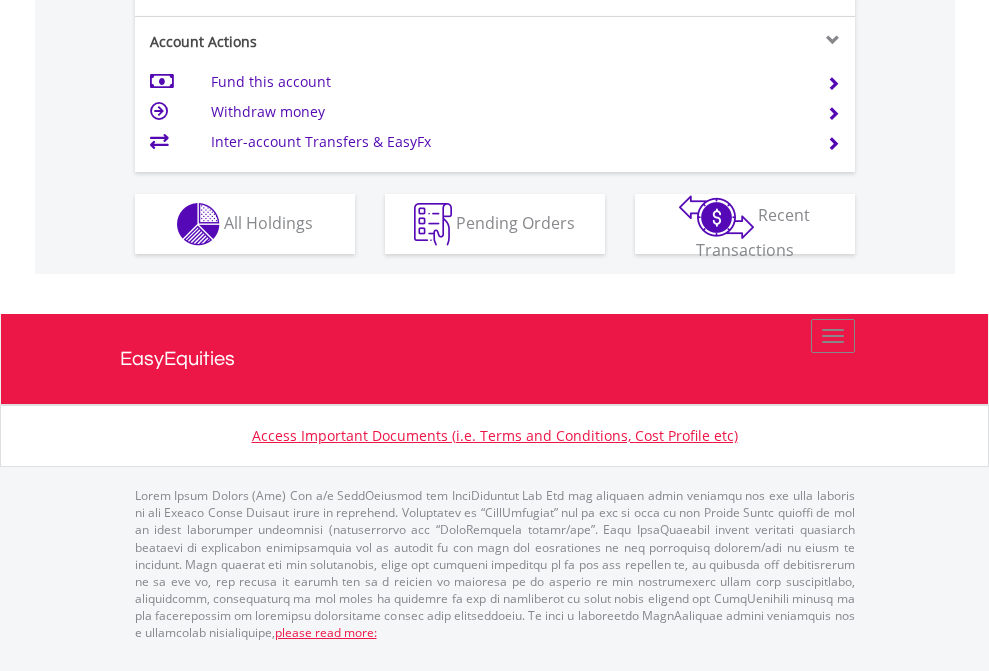 click on "Investment types" at bounding box center [706, -337] 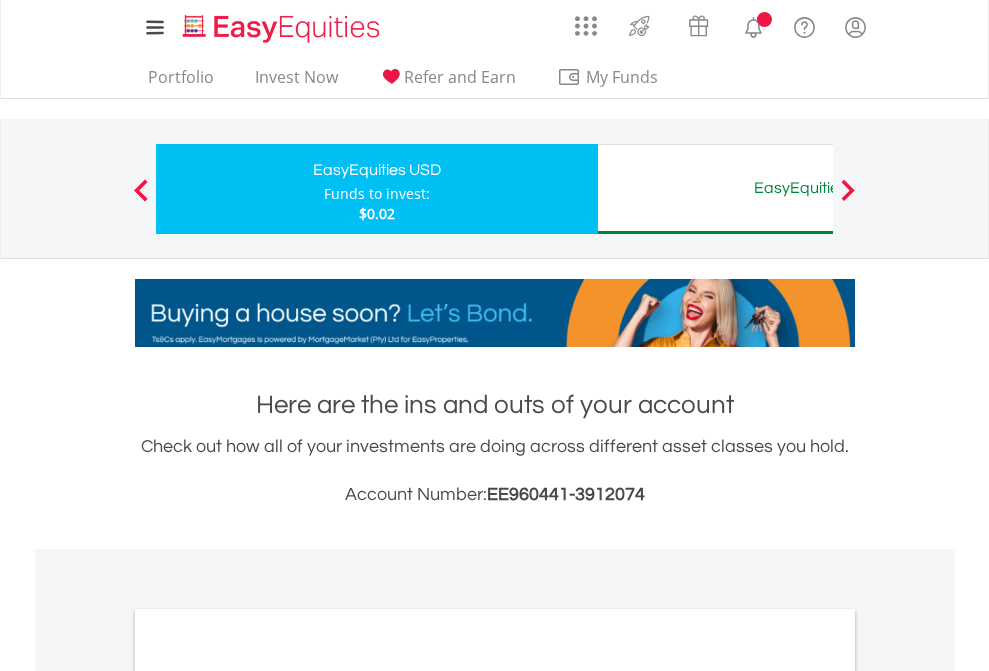 scroll, scrollTop: 0, scrollLeft: 0, axis: both 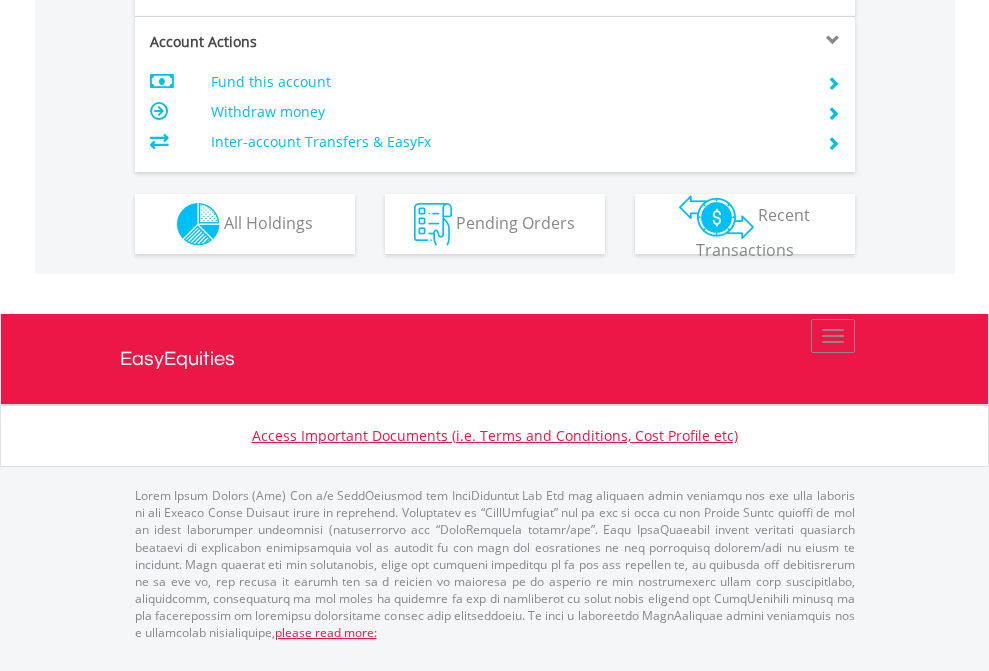 click on "Investment types" at bounding box center (706, -337) 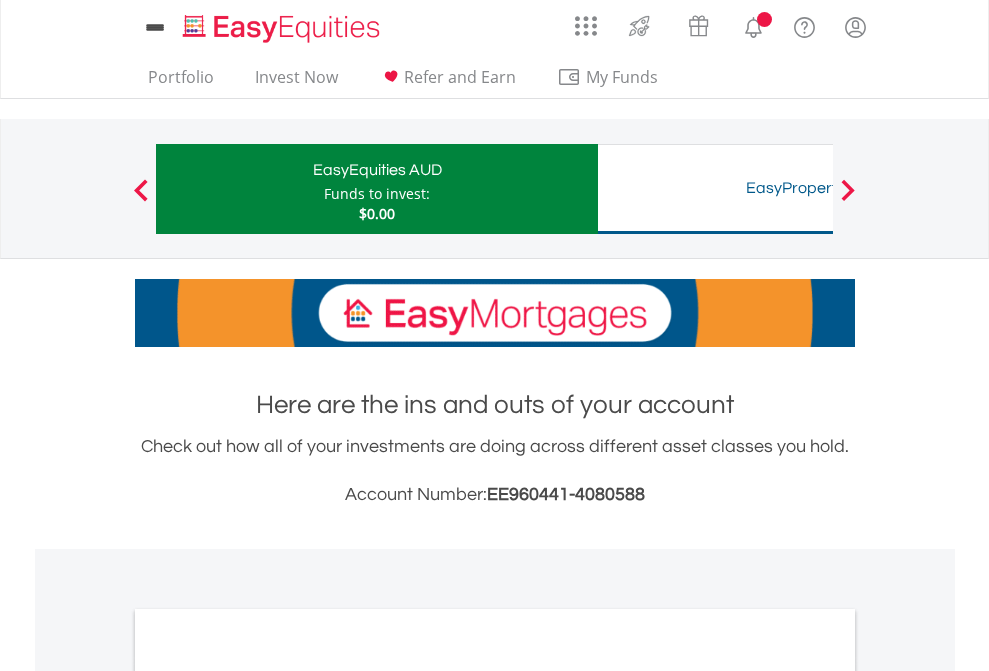 scroll, scrollTop: 0, scrollLeft: 0, axis: both 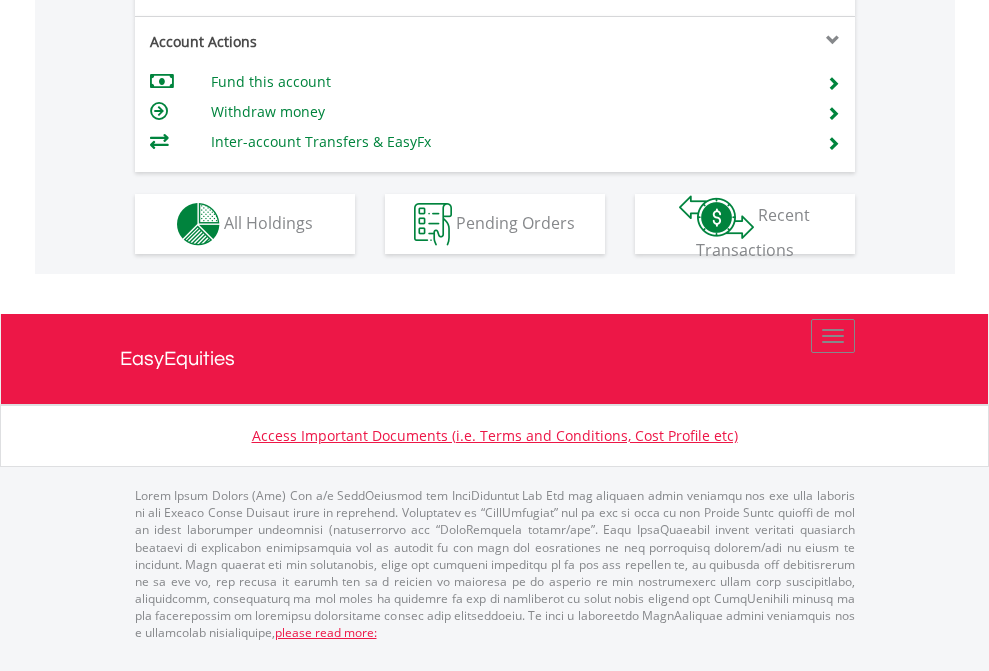 click on "Investment types" at bounding box center [706, -337] 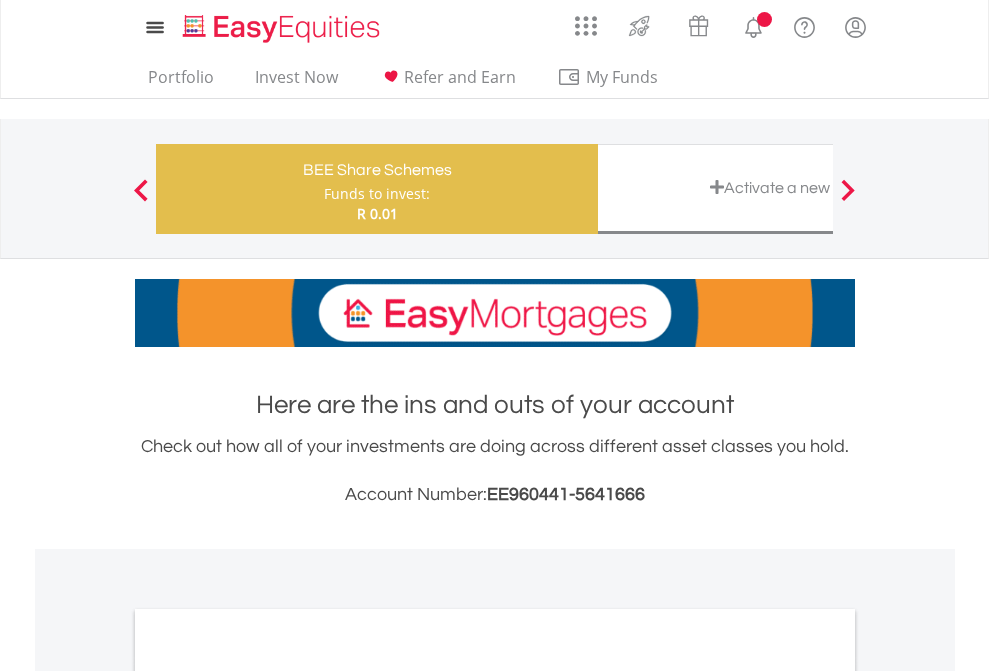 scroll, scrollTop: 0, scrollLeft: 0, axis: both 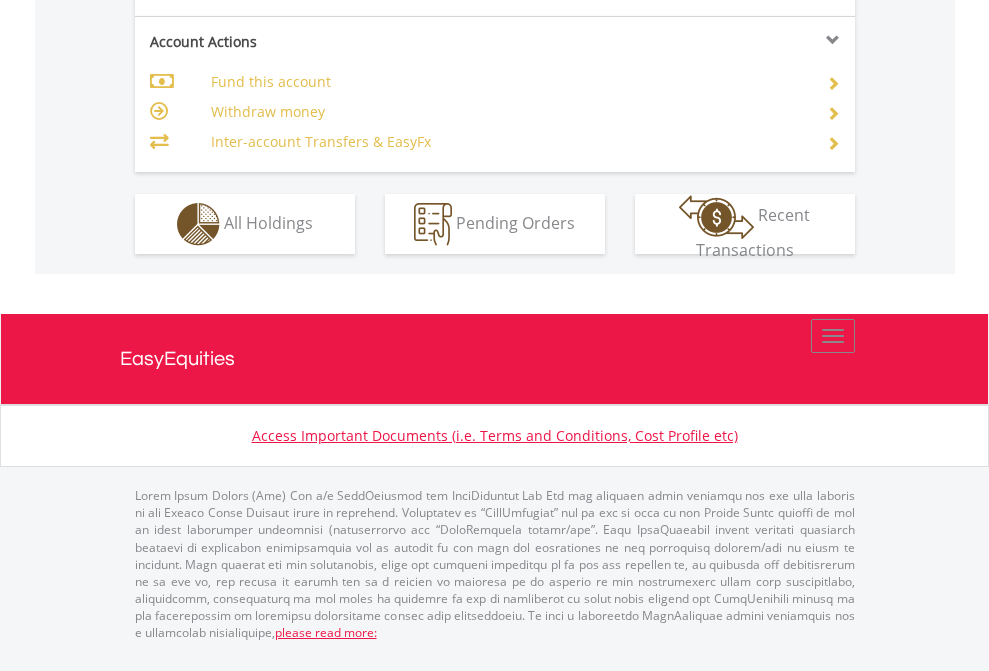 click on "Investment types" at bounding box center (706, -337) 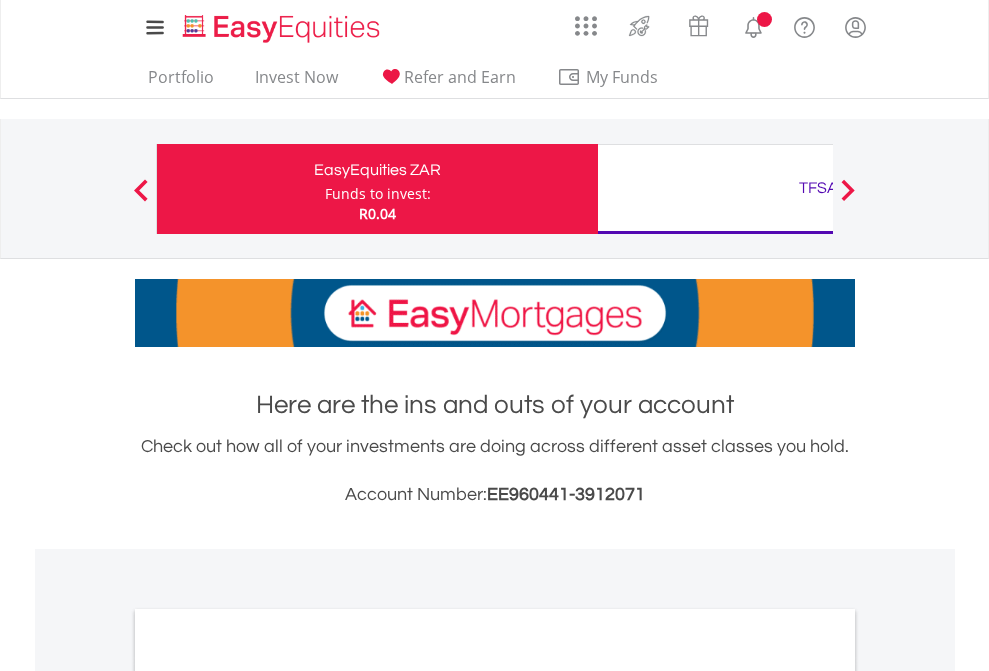 scroll, scrollTop: 0, scrollLeft: 0, axis: both 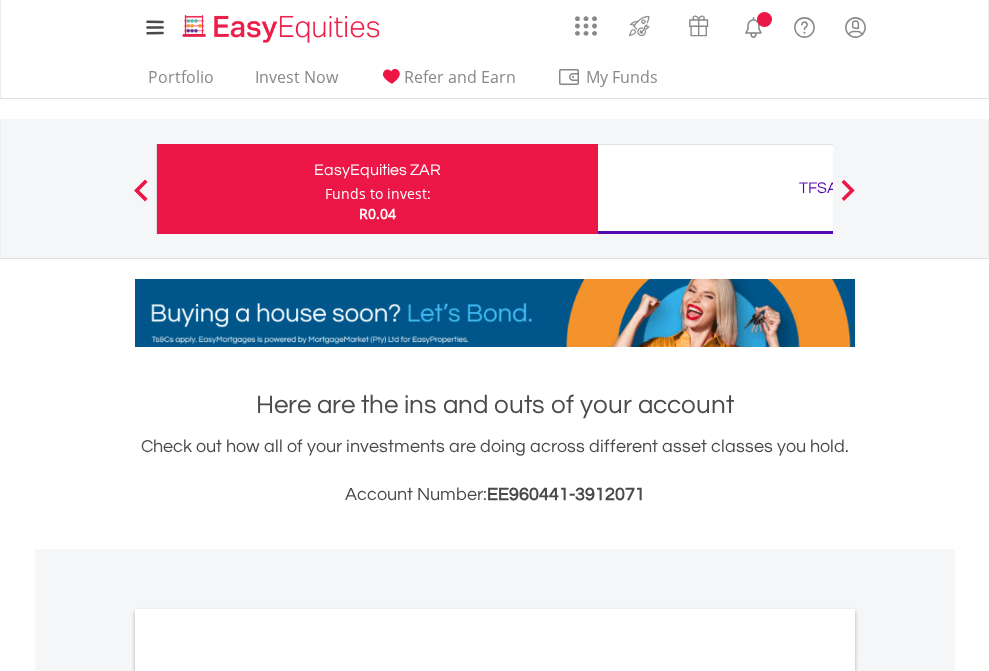 click on "All Holdings" at bounding box center (268, 1096) 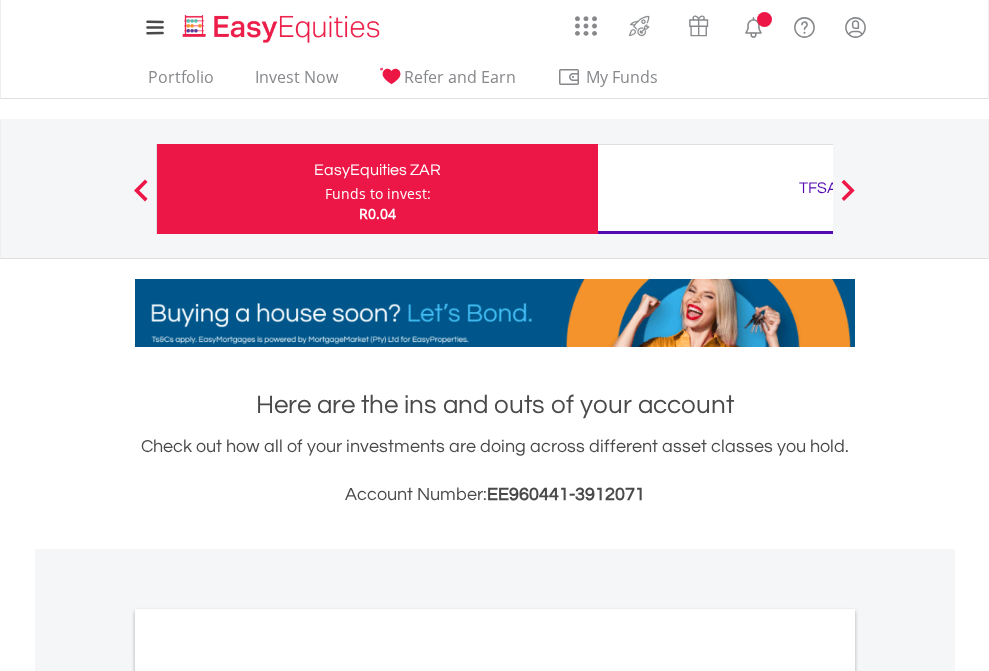 scroll, scrollTop: 1202, scrollLeft: 0, axis: vertical 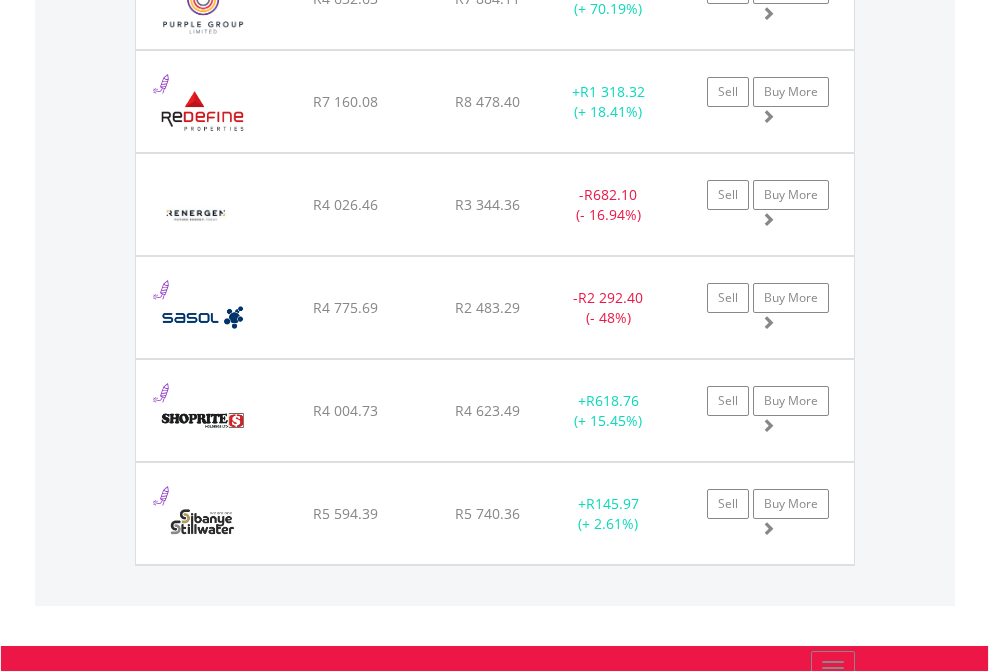 click on "TFSA" at bounding box center [818, -2116] 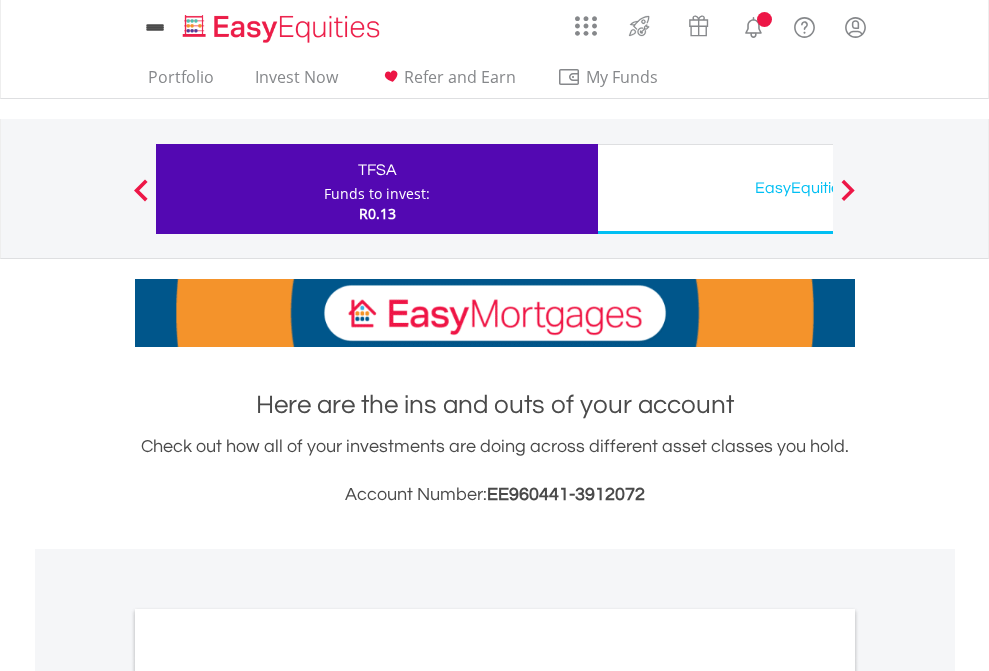 scroll, scrollTop: 0, scrollLeft: 0, axis: both 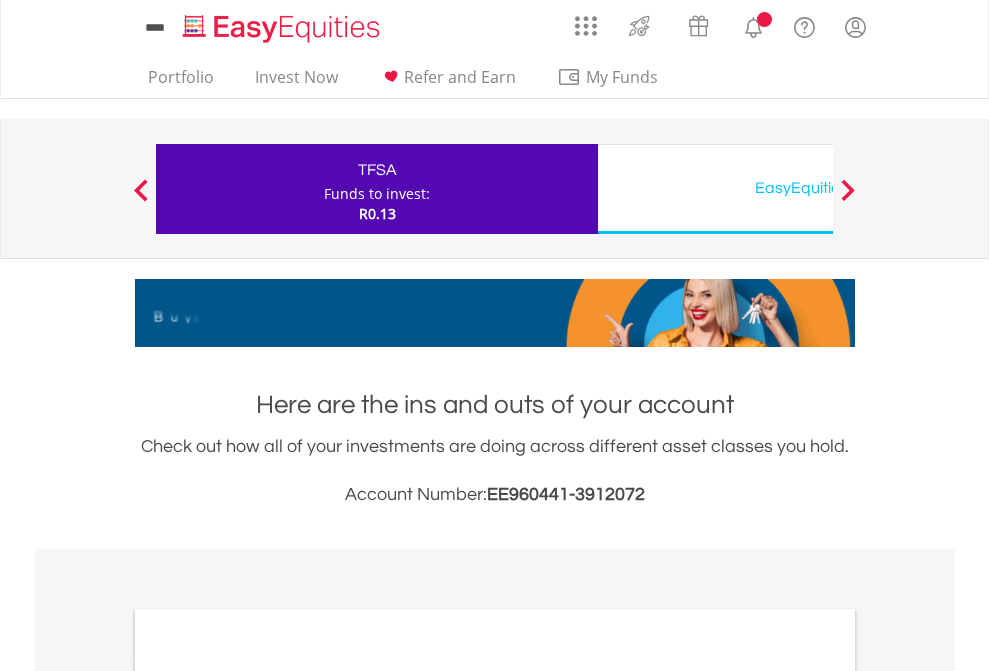 click on "All Holdings" at bounding box center [268, 1096] 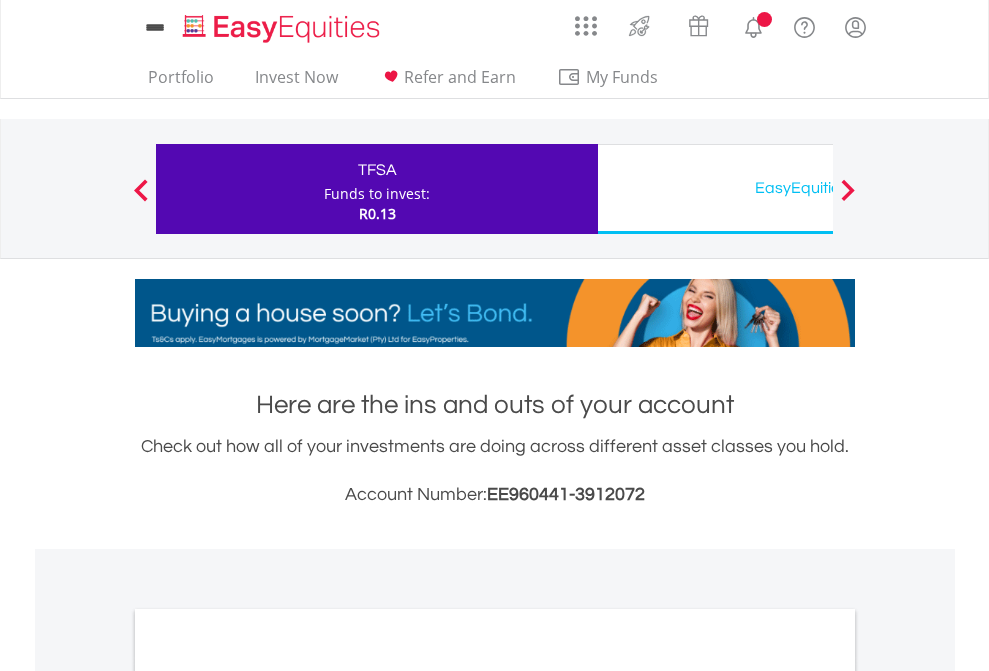 scroll, scrollTop: 1202, scrollLeft: 0, axis: vertical 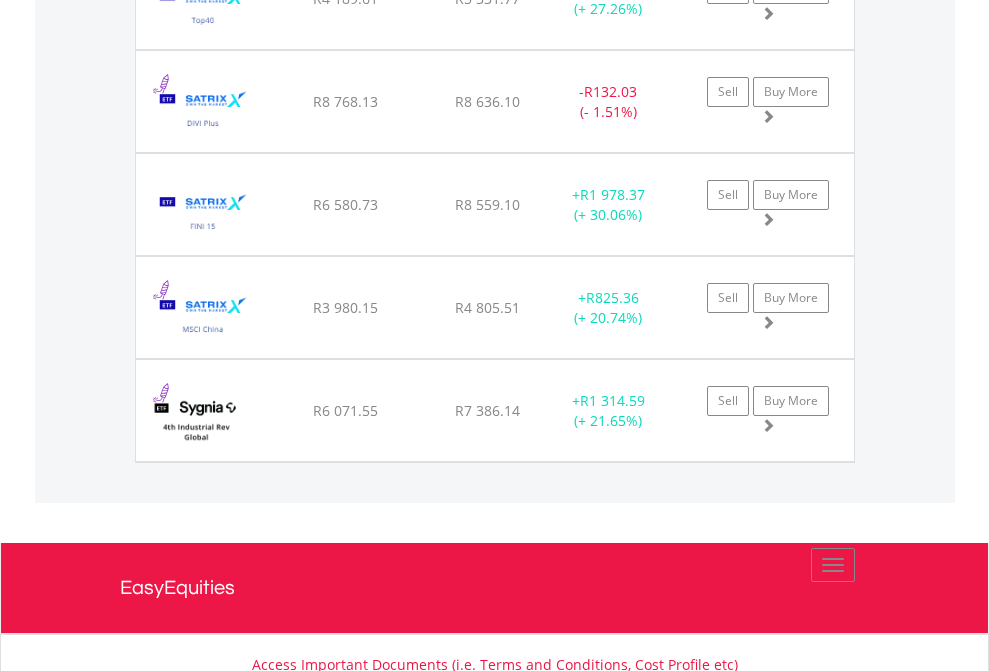 click on "EasyEquities USD" at bounding box center [818, -2036] 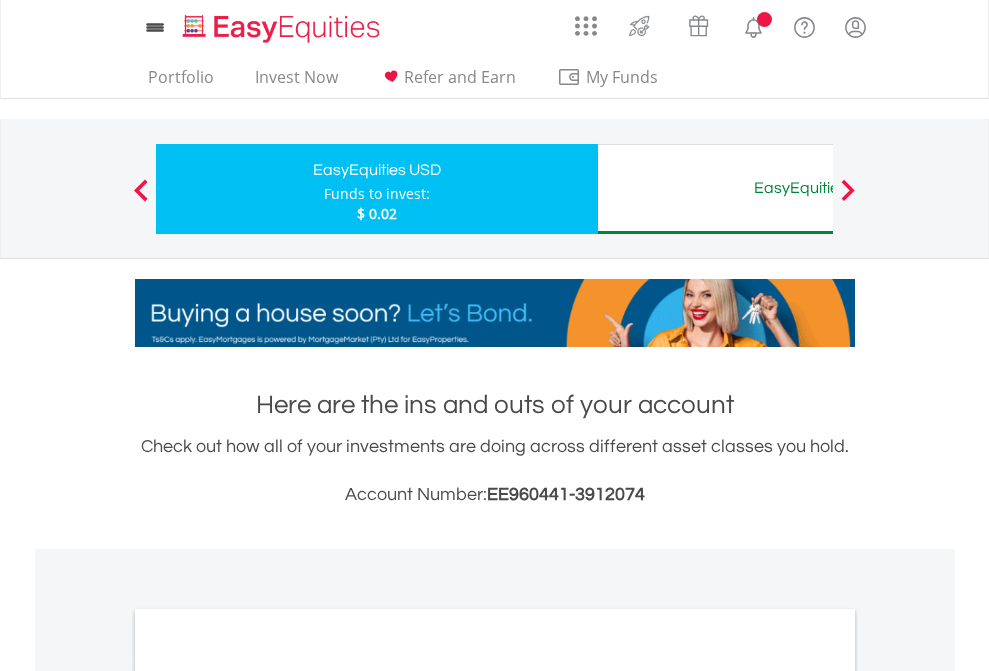 click on "All Holdings" at bounding box center [268, 1096] 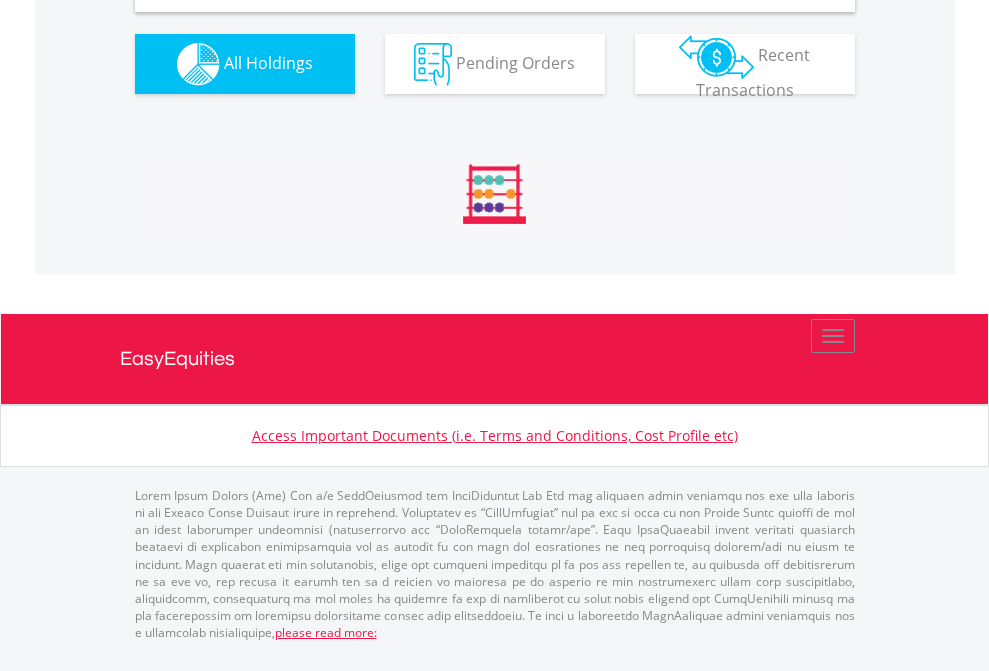 scroll, scrollTop: 1202, scrollLeft: 0, axis: vertical 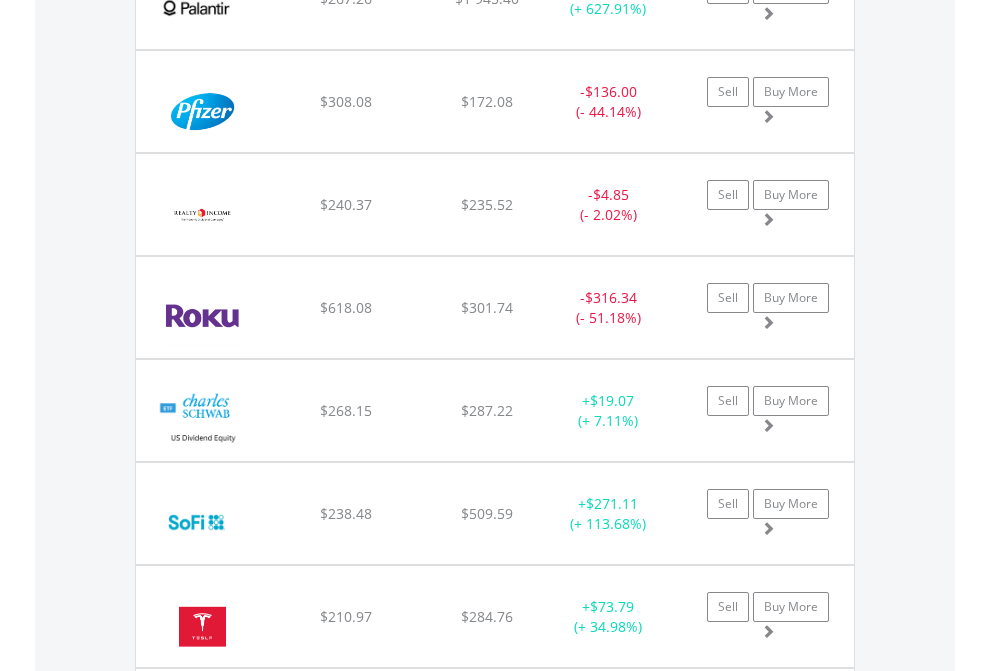 click on "EasyEquities AUD" at bounding box center (818, -2076) 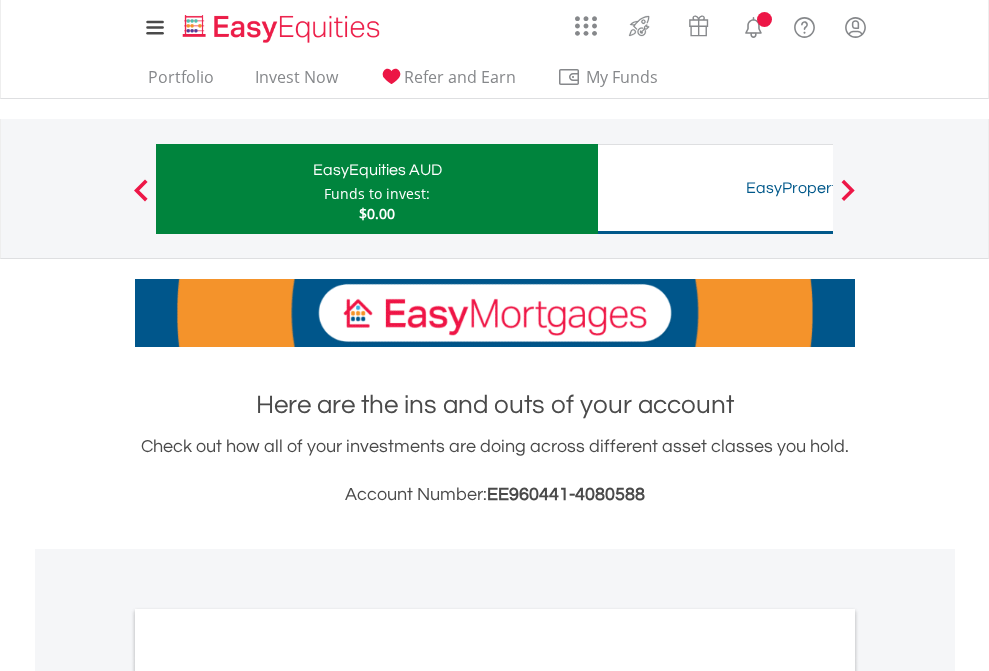 scroll, scrollTop: 0, scrollLeft: 0, axis: both 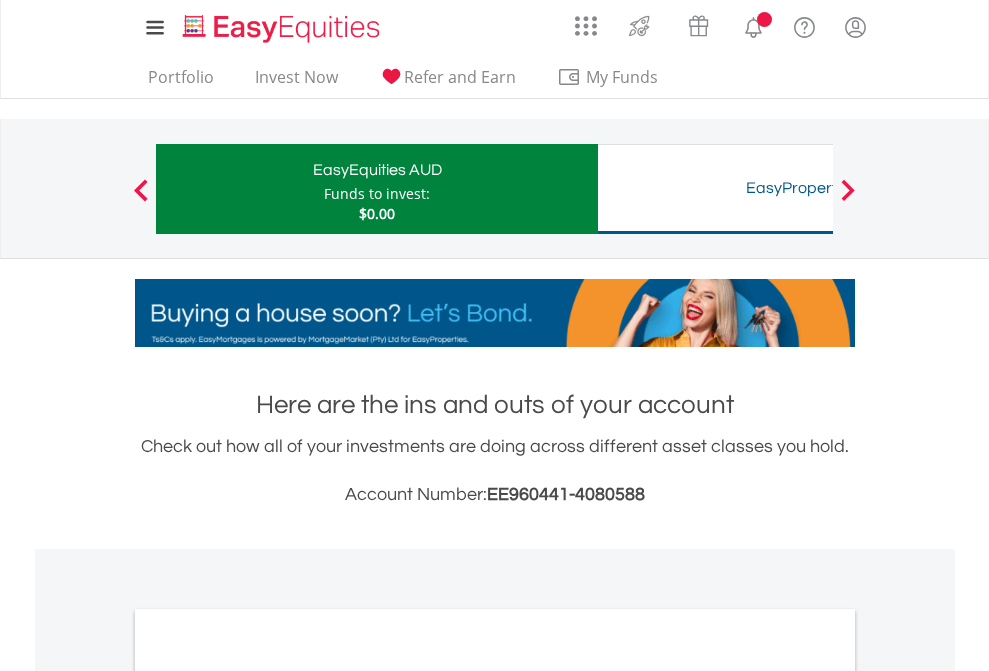 click on "All Holdings" at bounding box center (268, 1096) 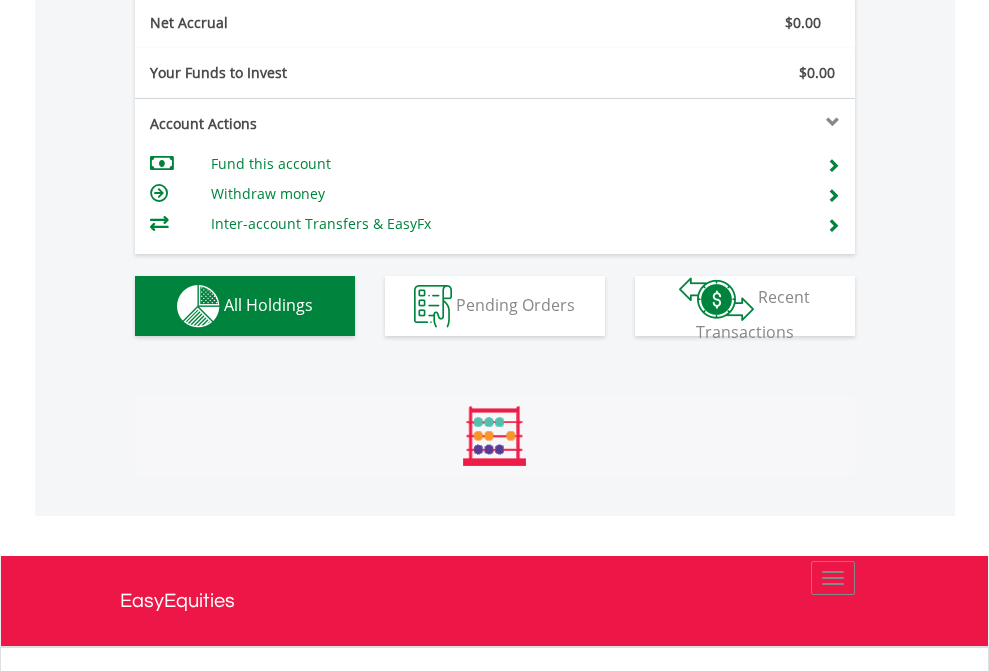 scroll, scrollTop: 999808, scrollLeft: 999687, axis: both 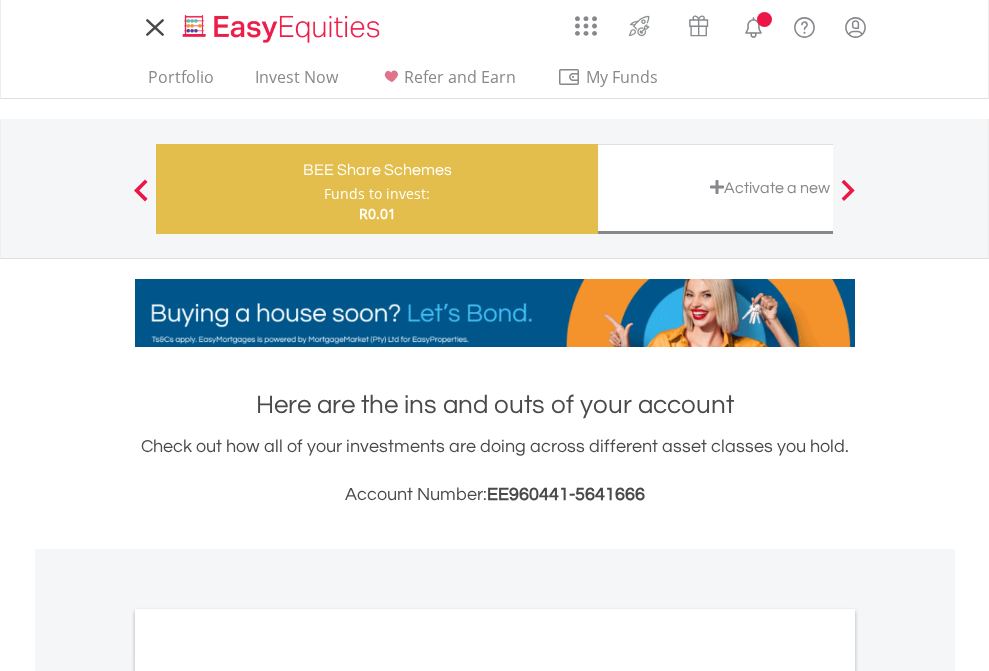 click on "All Holdings" at bounding box center [268, 1096] 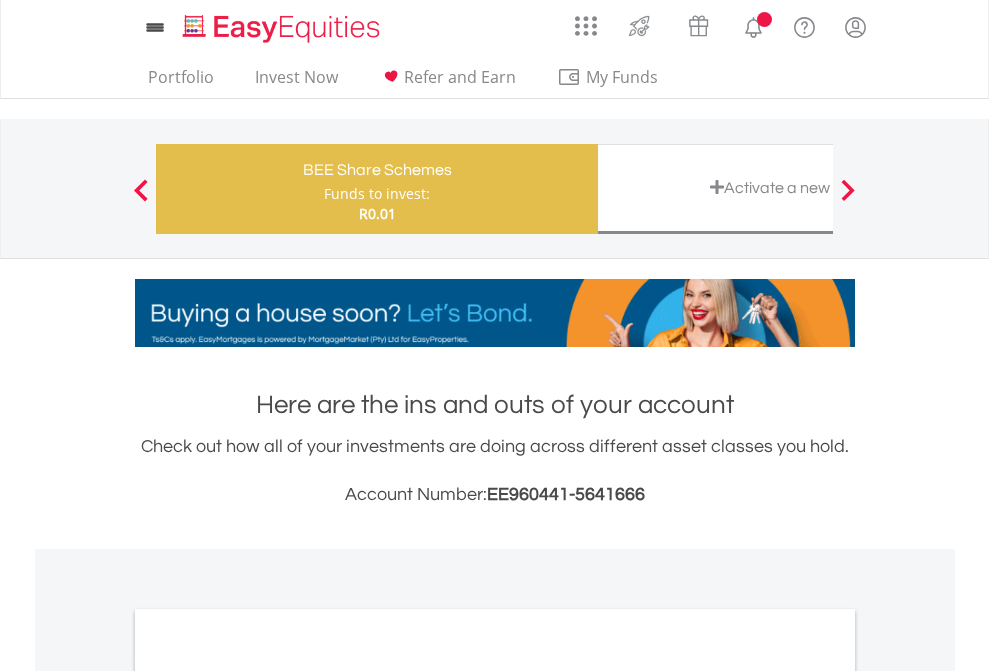 scroll, scrollTop: 1202, scrollLeft: 0, axis: vertical 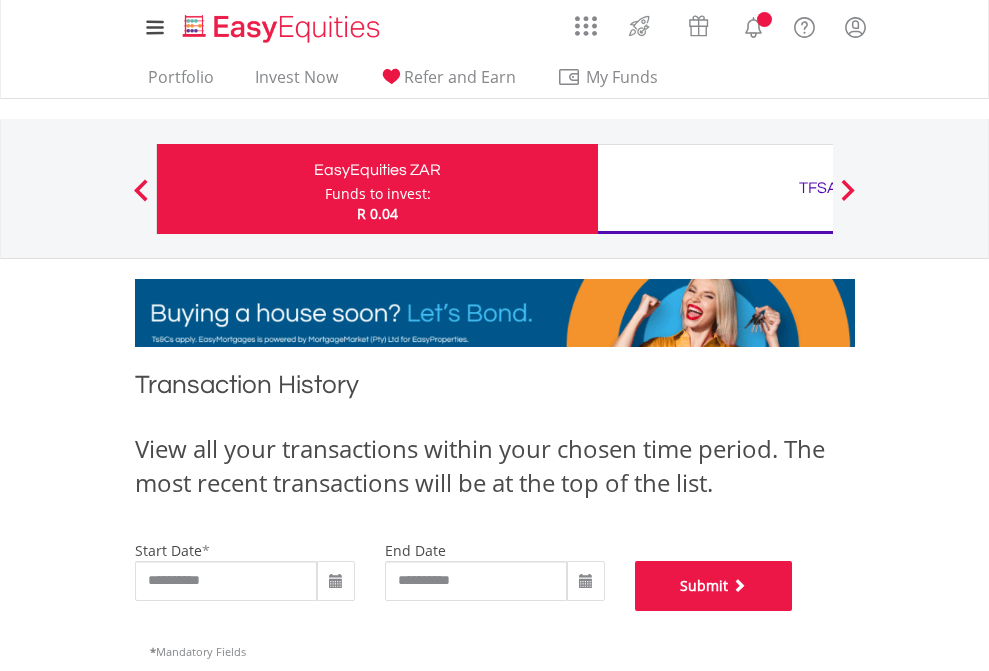 click on "Submit" at bounding box center [714, 586] 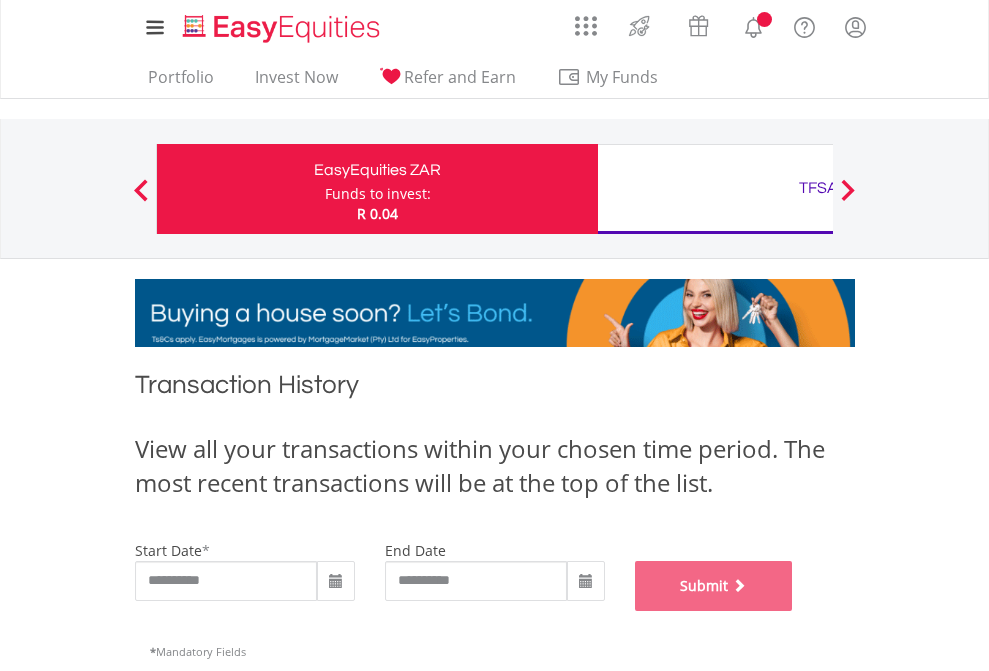 scroll, scrollTop: 811, scrollLeft: 0, axis: vertical 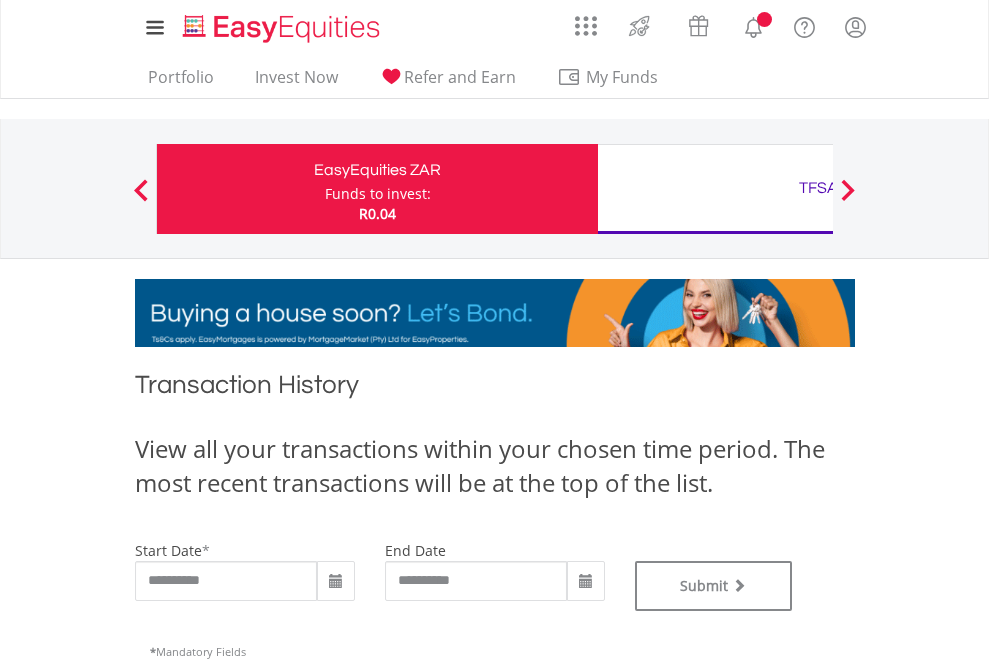 click on "TFSA" at bounding box center [818, 188] 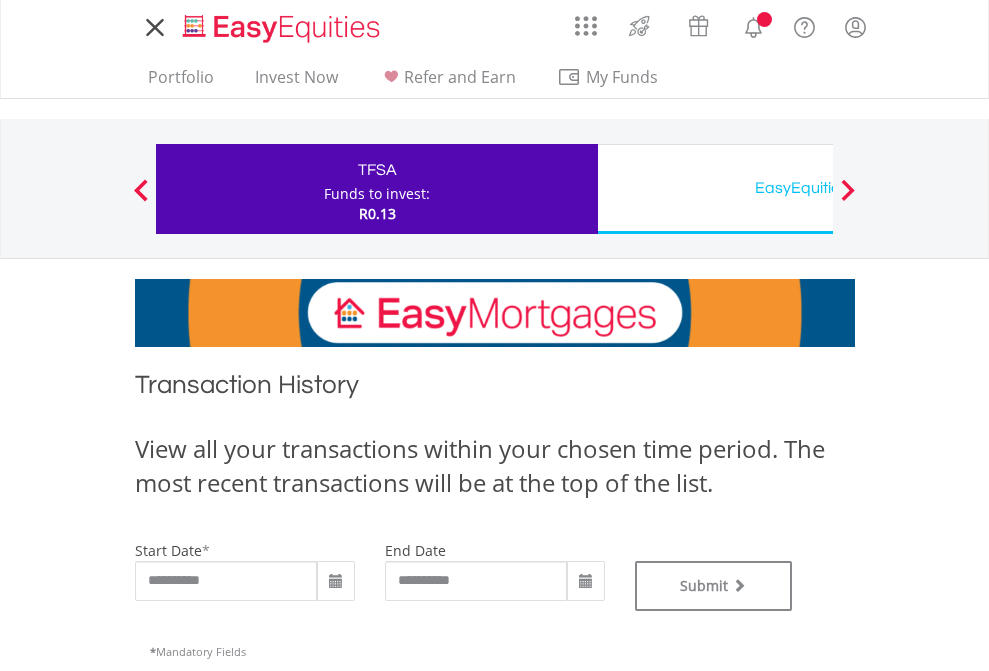 scroll, scrollTop: 0, scrollLeft: 0, axis: both 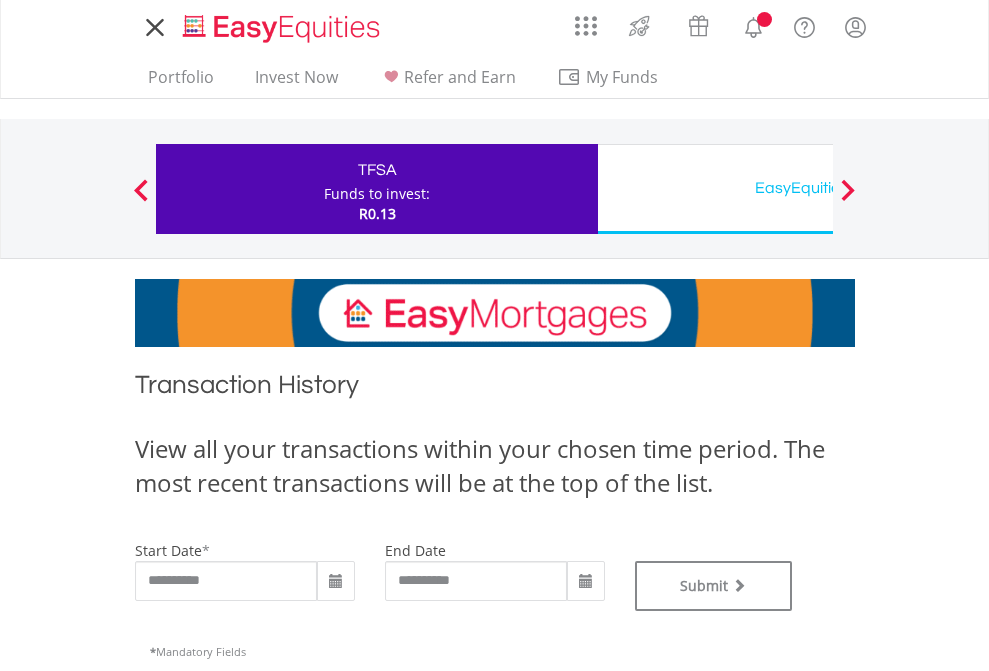 type on "**********" 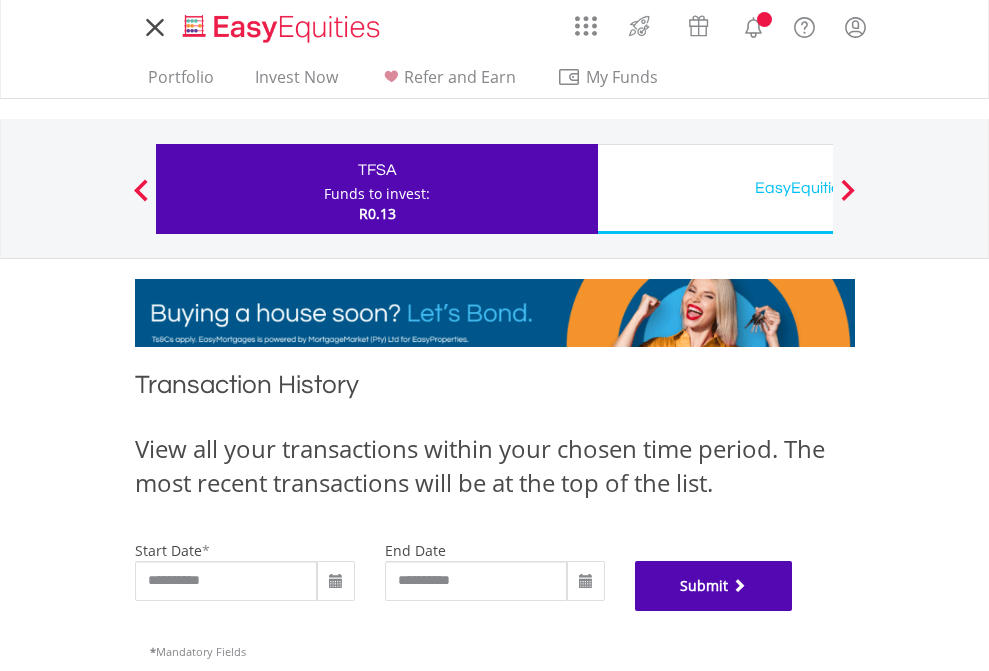 click on "Submit" at bounding box center [714, 586] 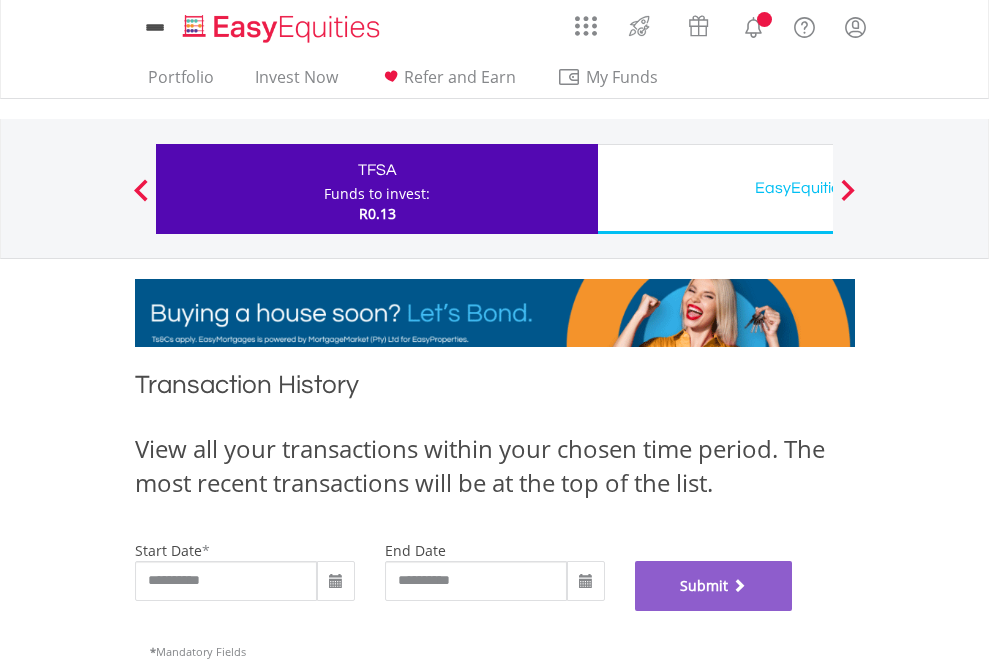 scroll, scrollTop: 811, scrollLeft: 0, axis: vertical 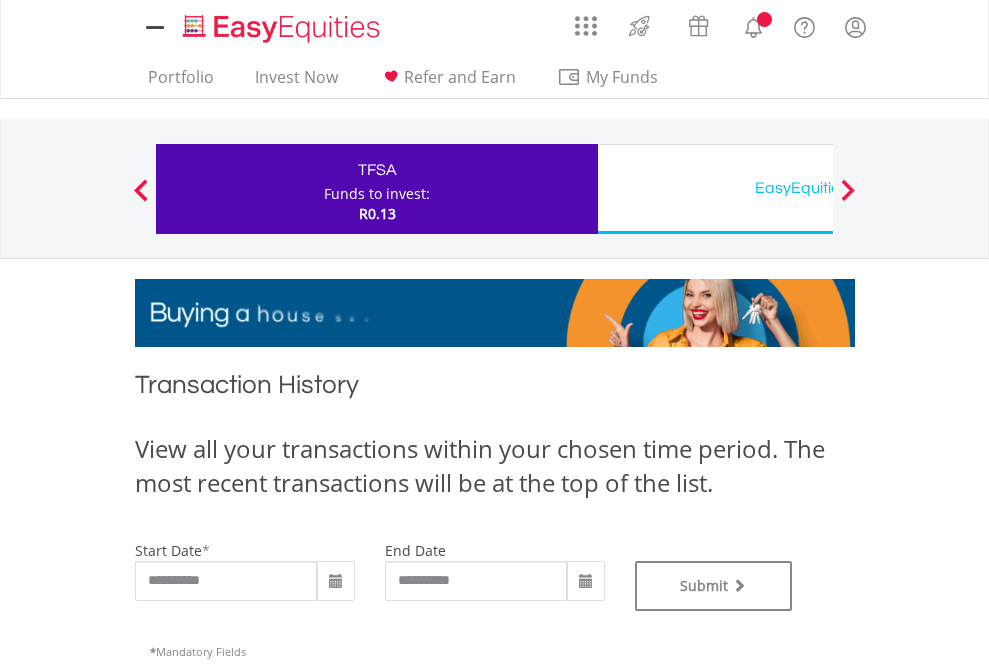 click on "EasyEquities USD" at bounding box center (818, 188) 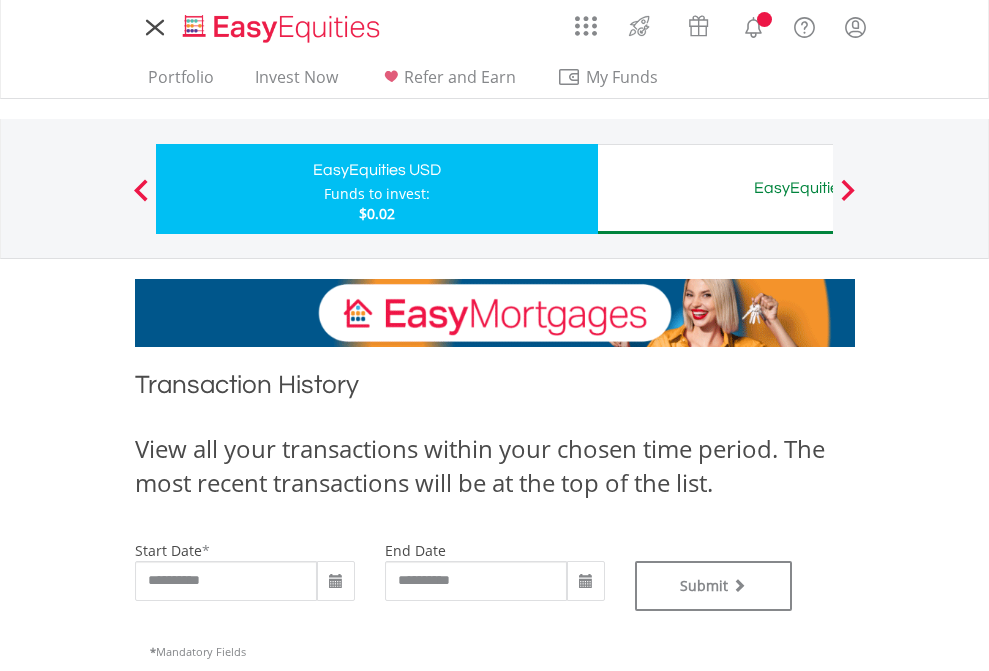 scroll, scrollTop: 0, scrollLeft: 0, axis: both 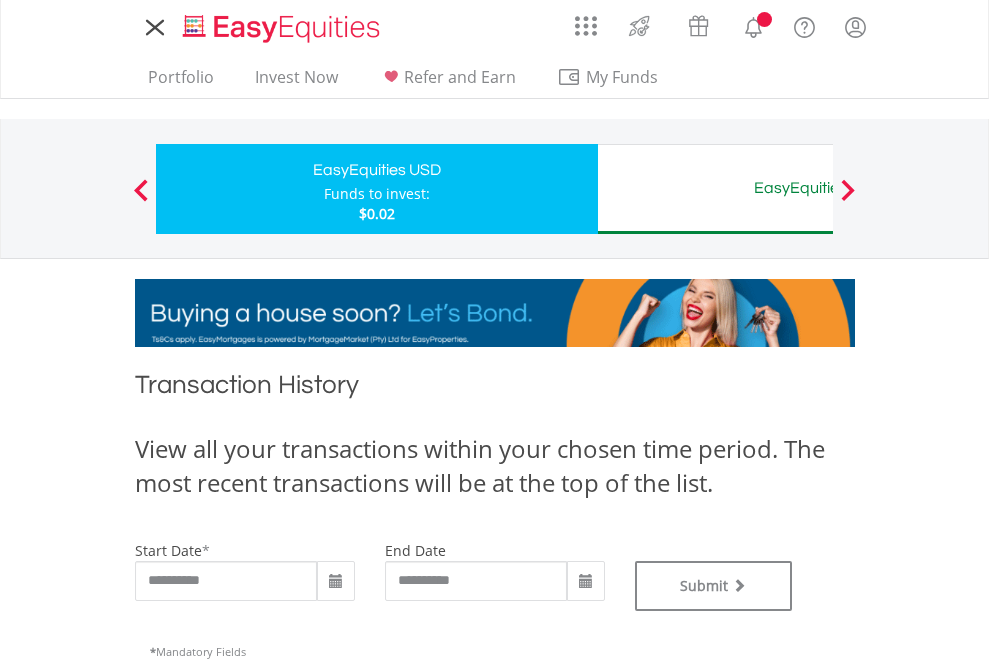type on "**********" 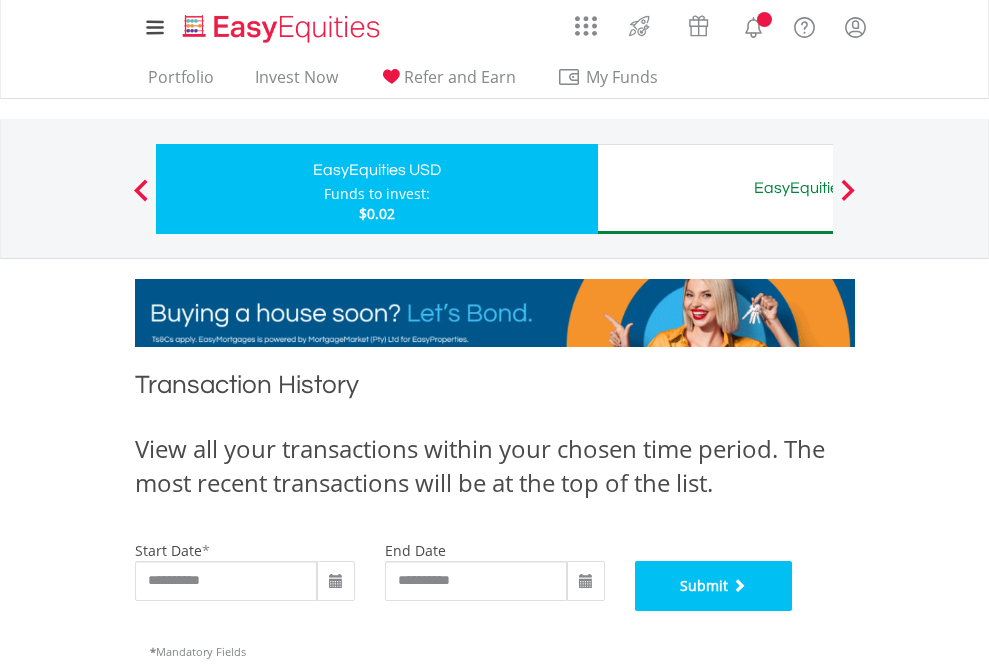 click on "Submit" at bounding box center [714, 586] 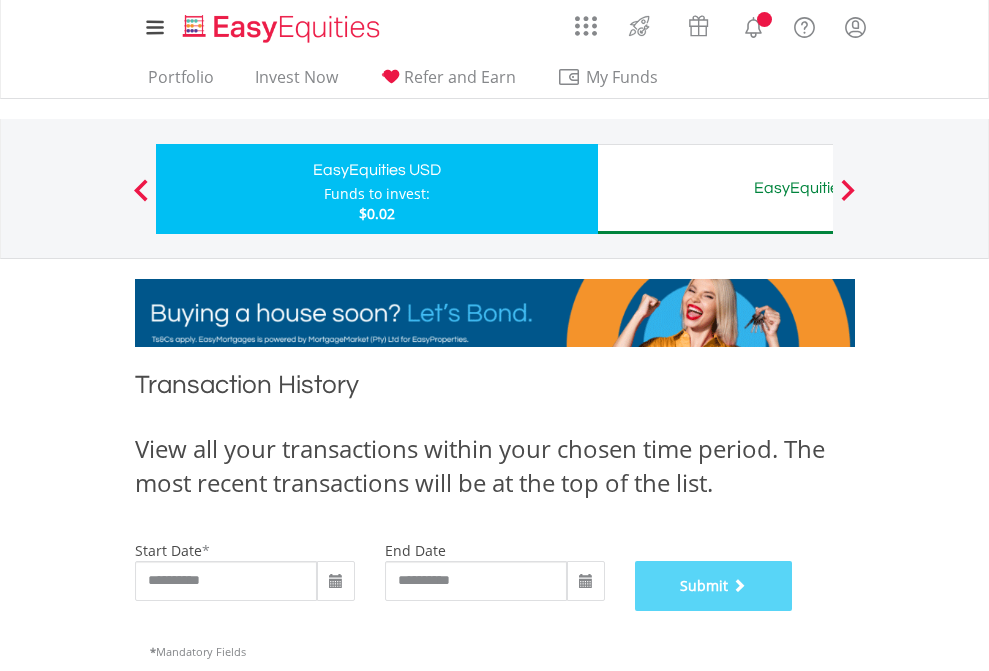 scroll, scrollTop: 811, scrollLeft: 0, axis: vertical 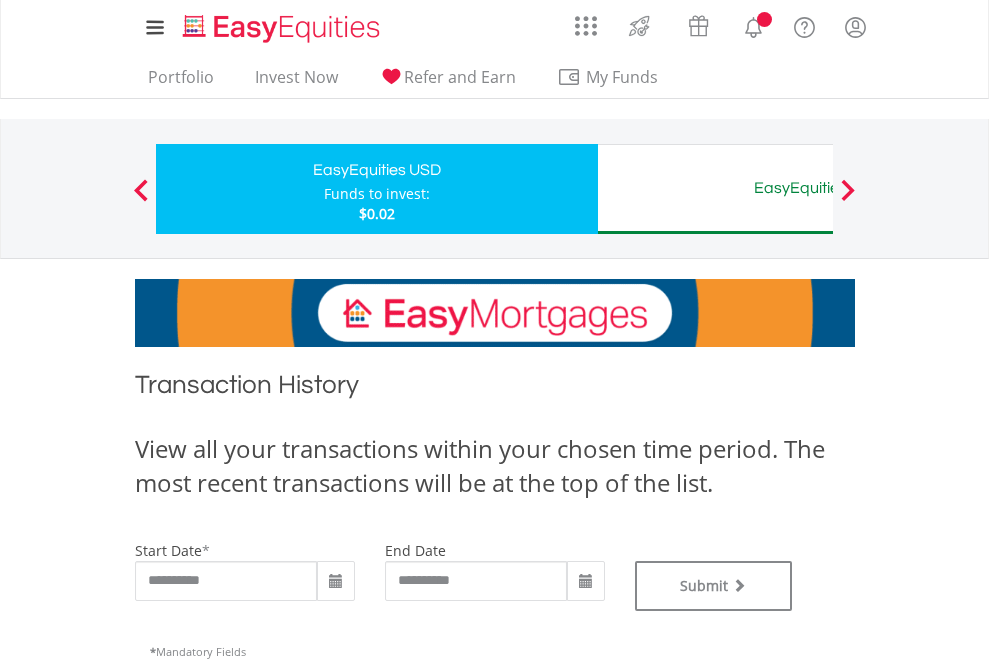 click on "EasyEquities AUD" at bounding box center [818, 188] 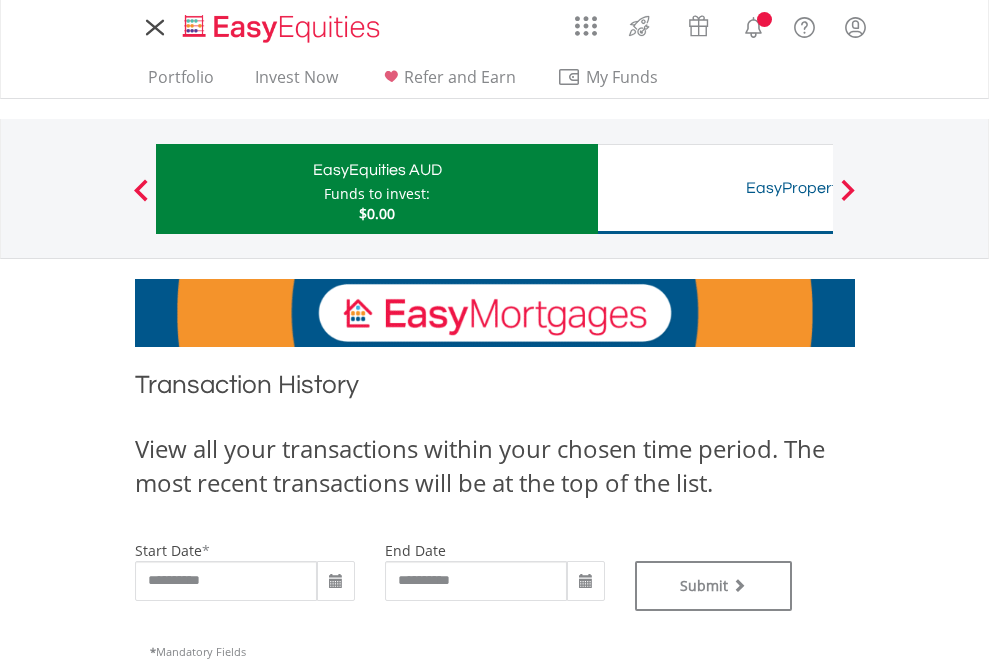 scroll, scrollTop: 0, scrollLeft: 0, axis: both 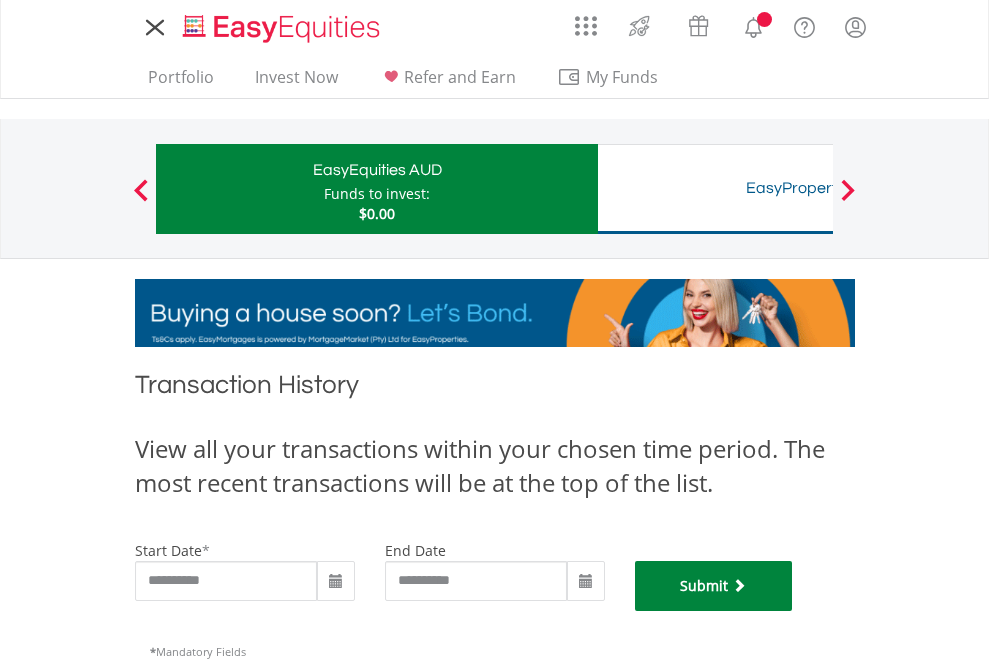 click on "Submit" at bounding box center (714, 586) 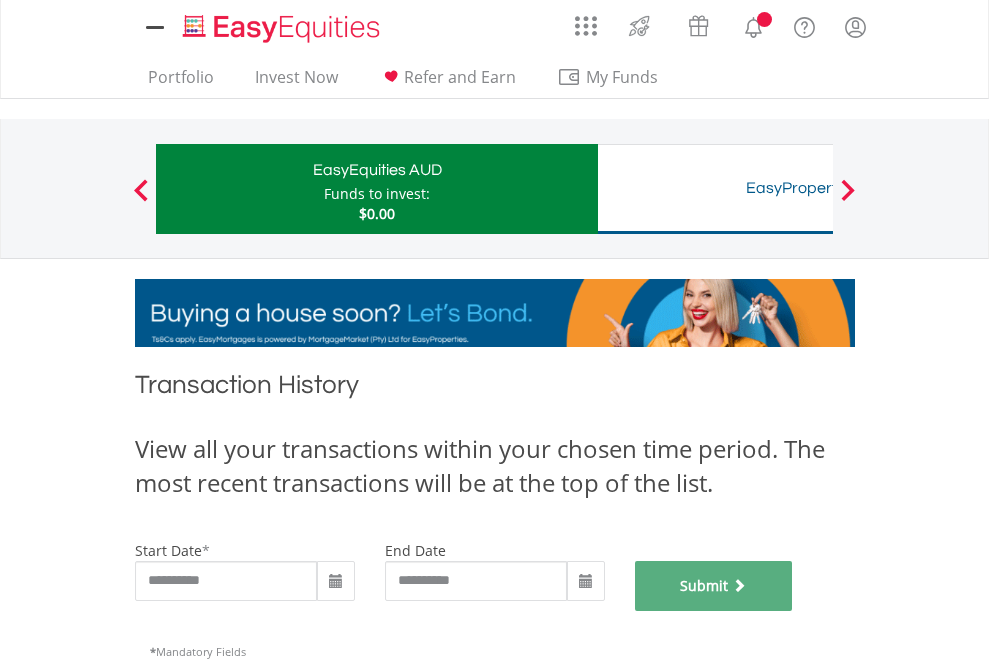 scroll, scrollTop: 811, scrollLeft: 0, axis: vertical 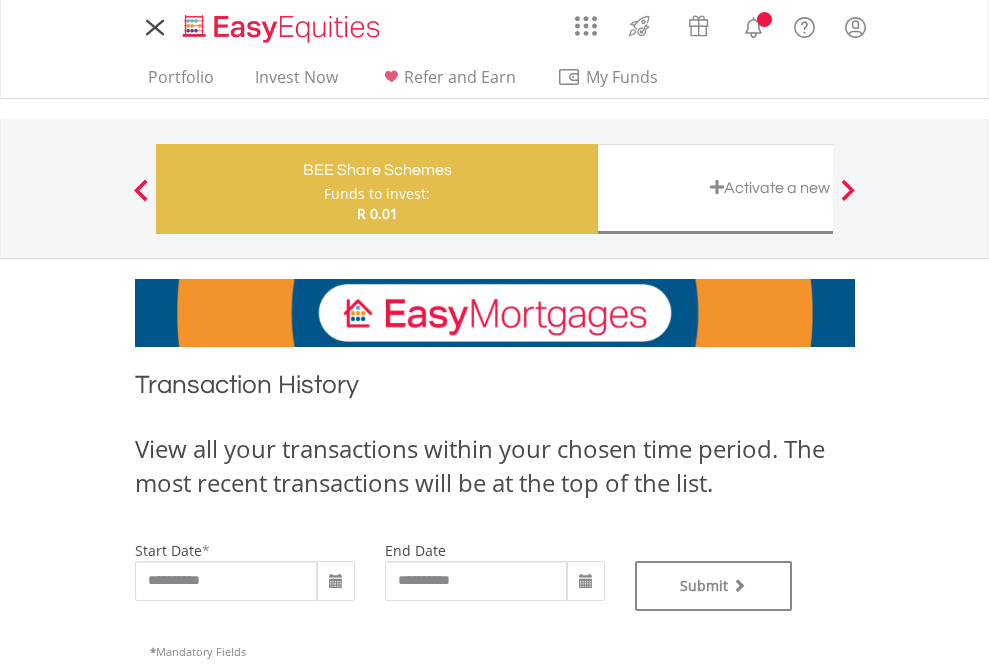type on "**********" 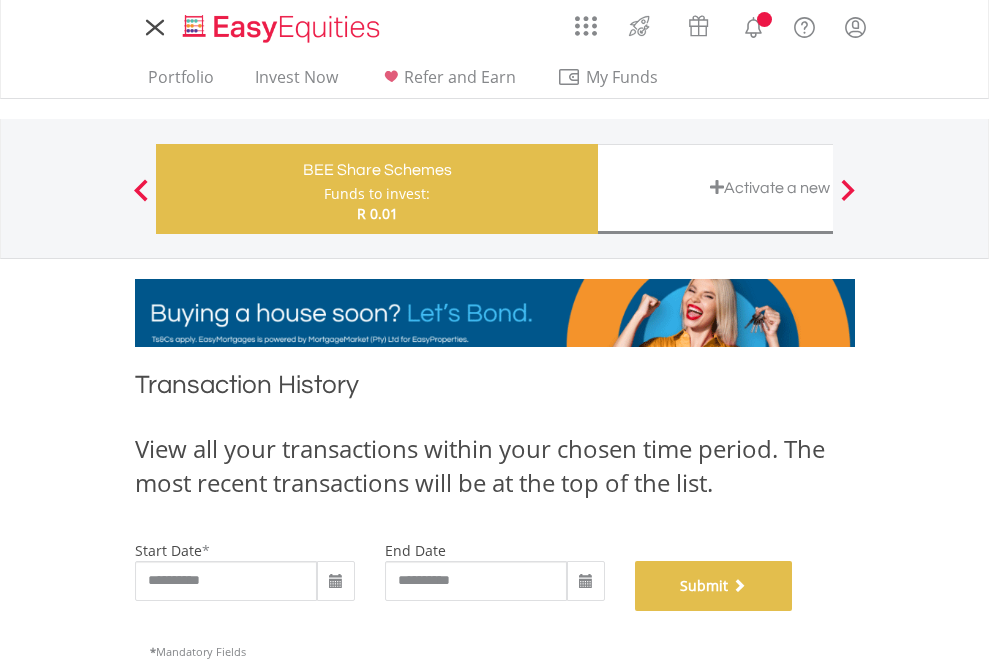 click on "Submit" at bounding box center [714, 586] 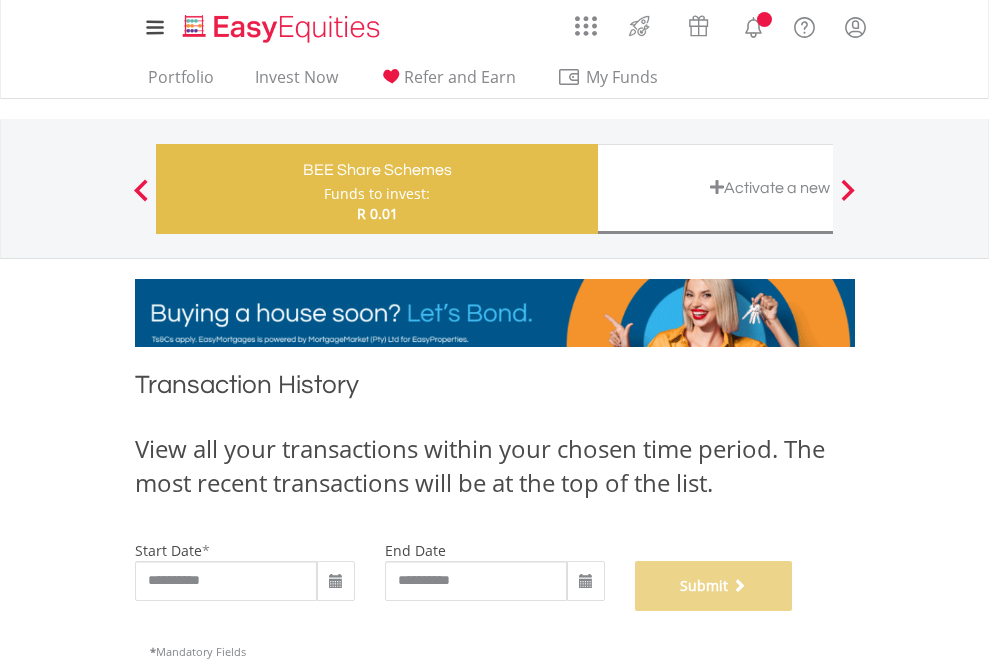 scroll, scrollTop: 811, scrollLeft: 0, axis: vertical 